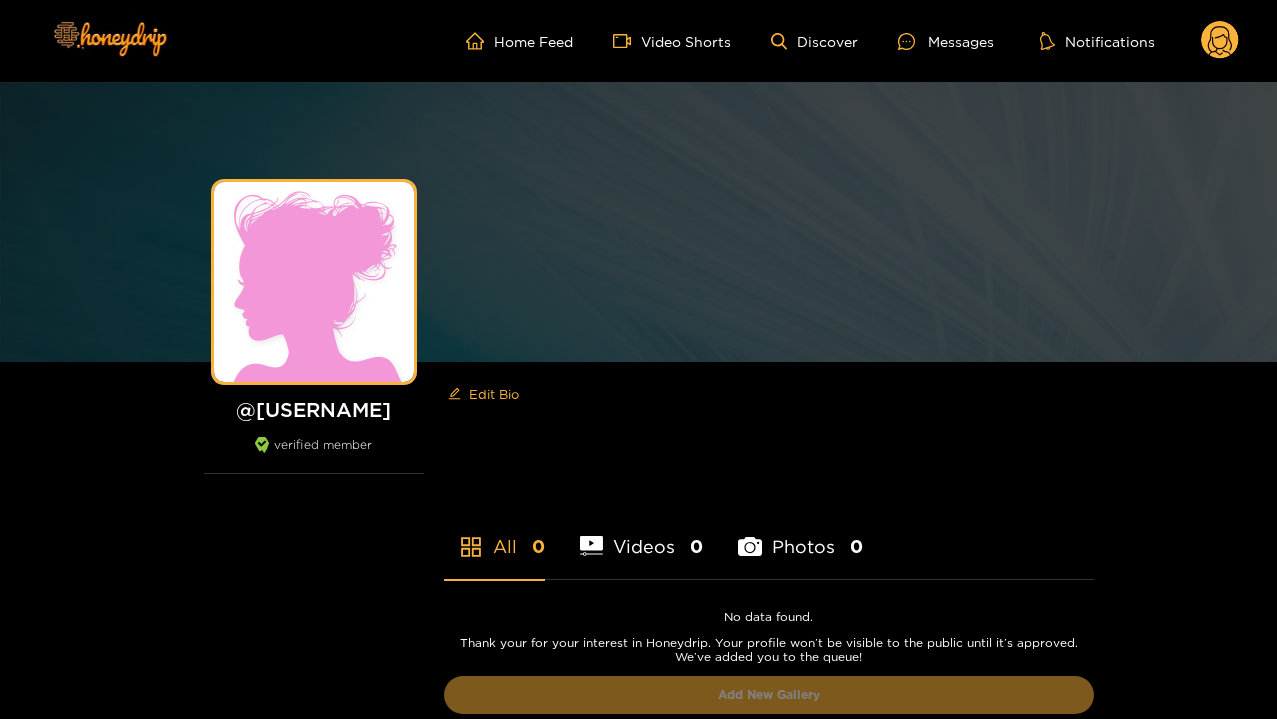scroll, scrollTop: 0, scrollLeft: 0, axis: both 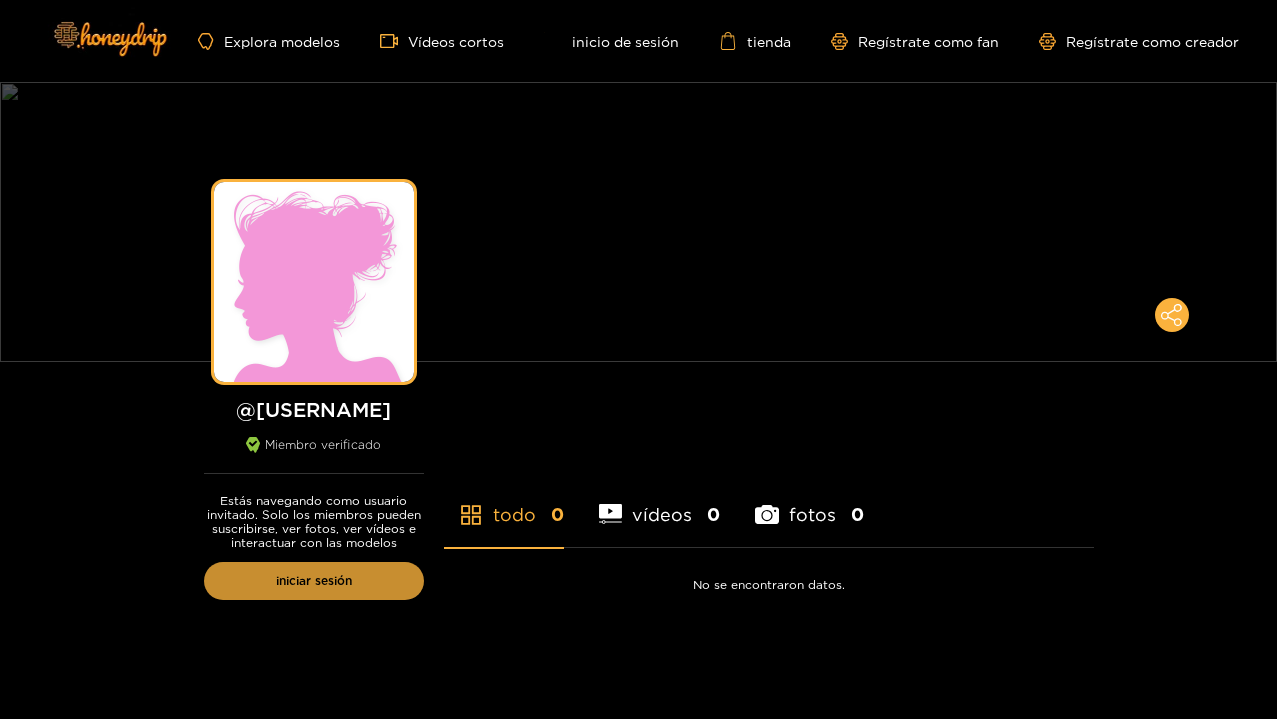 click on "iniciar sesión" at bounding box center [314, 581] 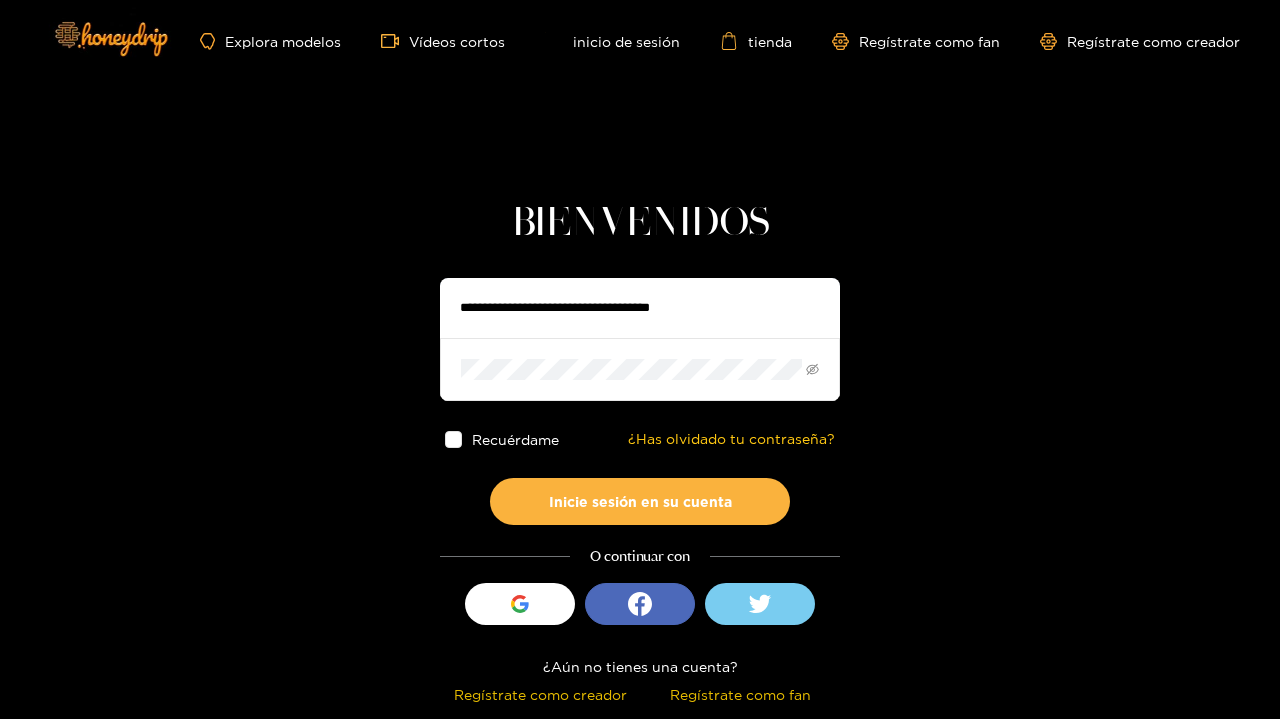 type on "**********" 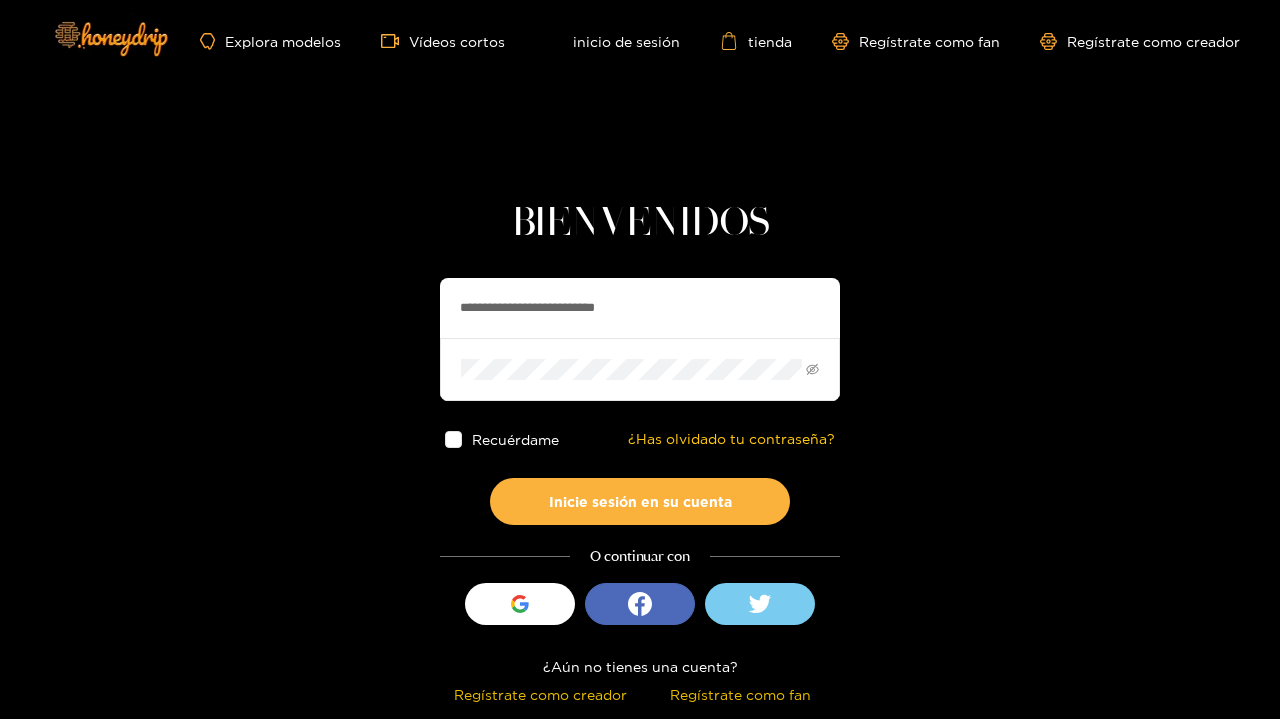 click on "Inicie sesión en su cuenta" at bounding box center [640, 501] 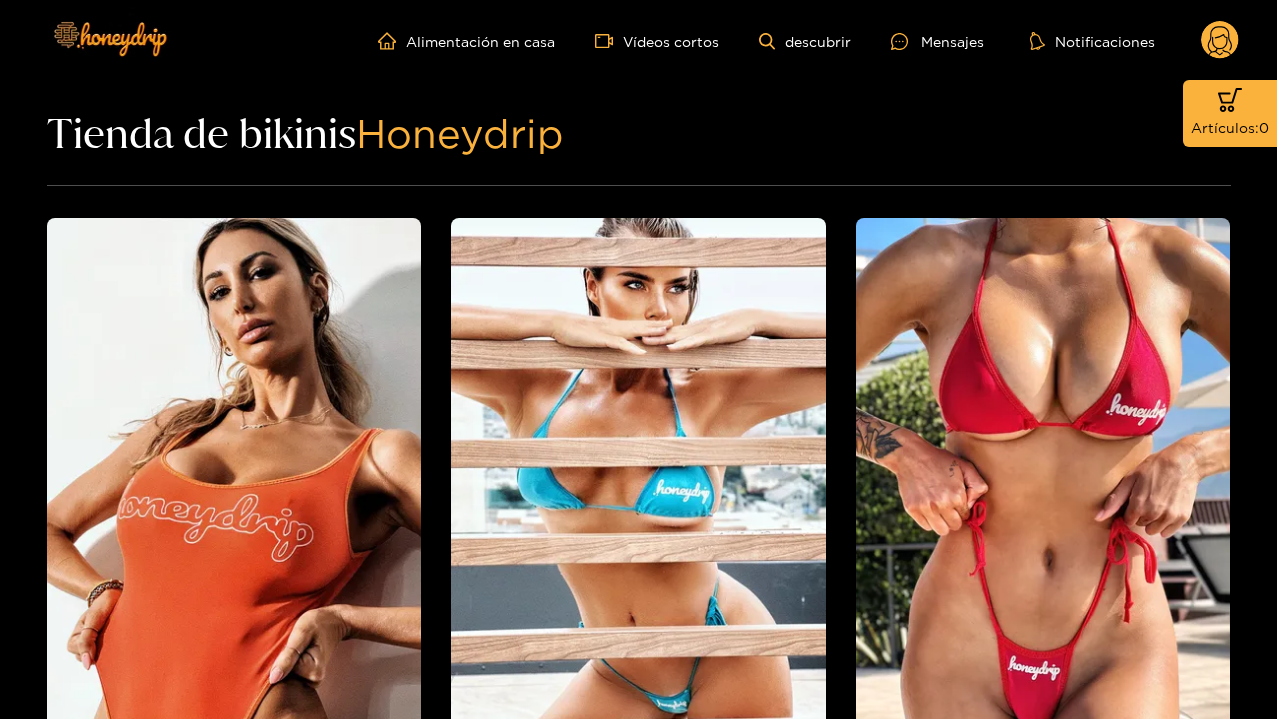 scroll, scrollTop: 0, scrollLeft: 0, axis: both 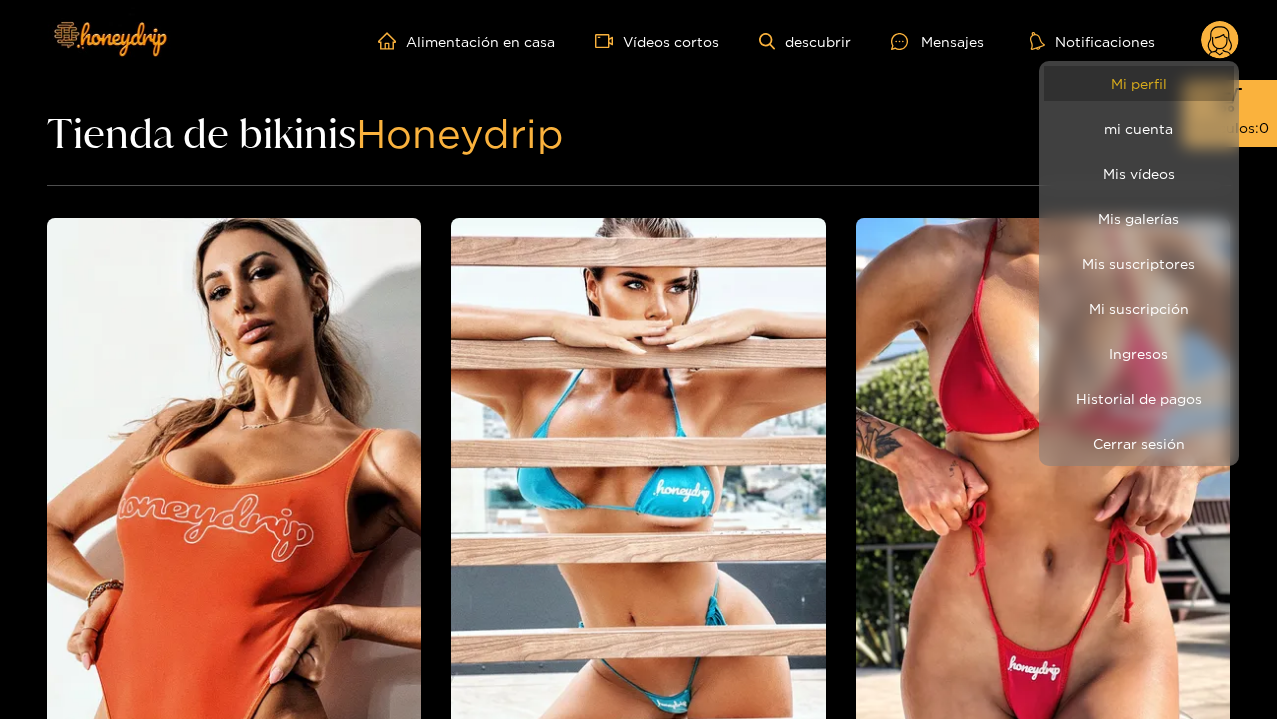 click on "Mi perfil" at bounding box center [1139, 83] 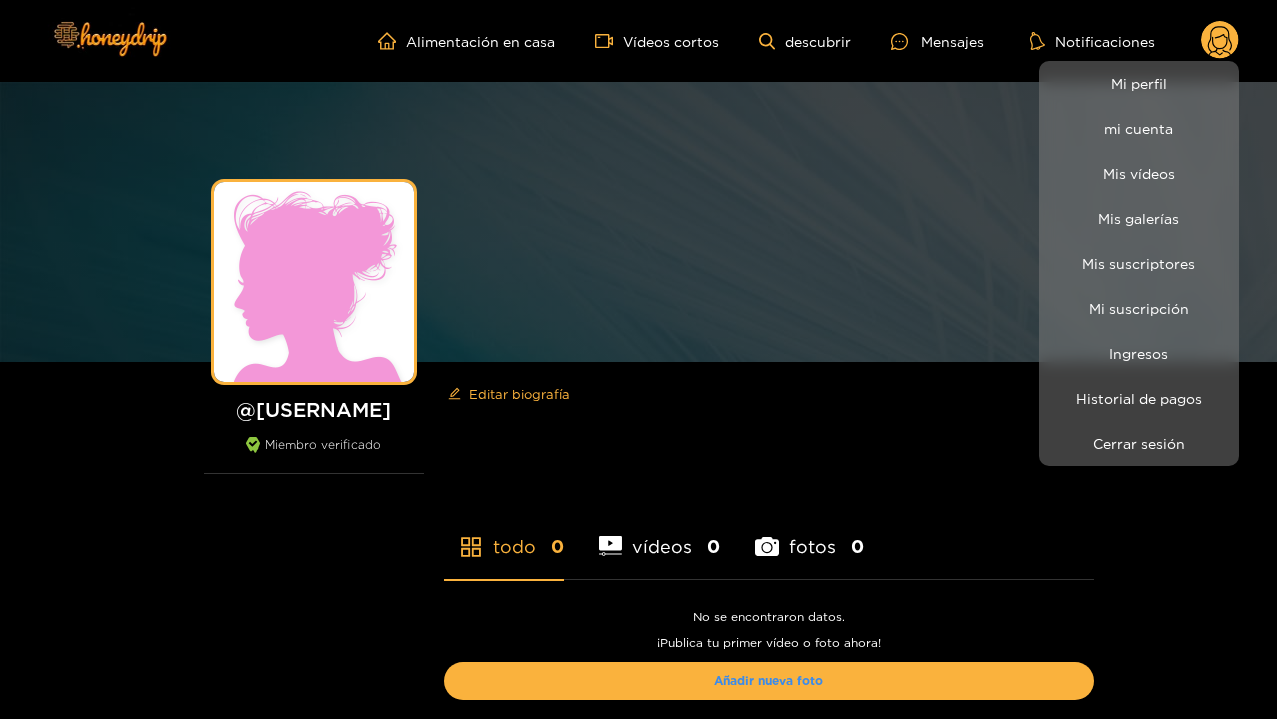 click at bounding box center (638, 359) 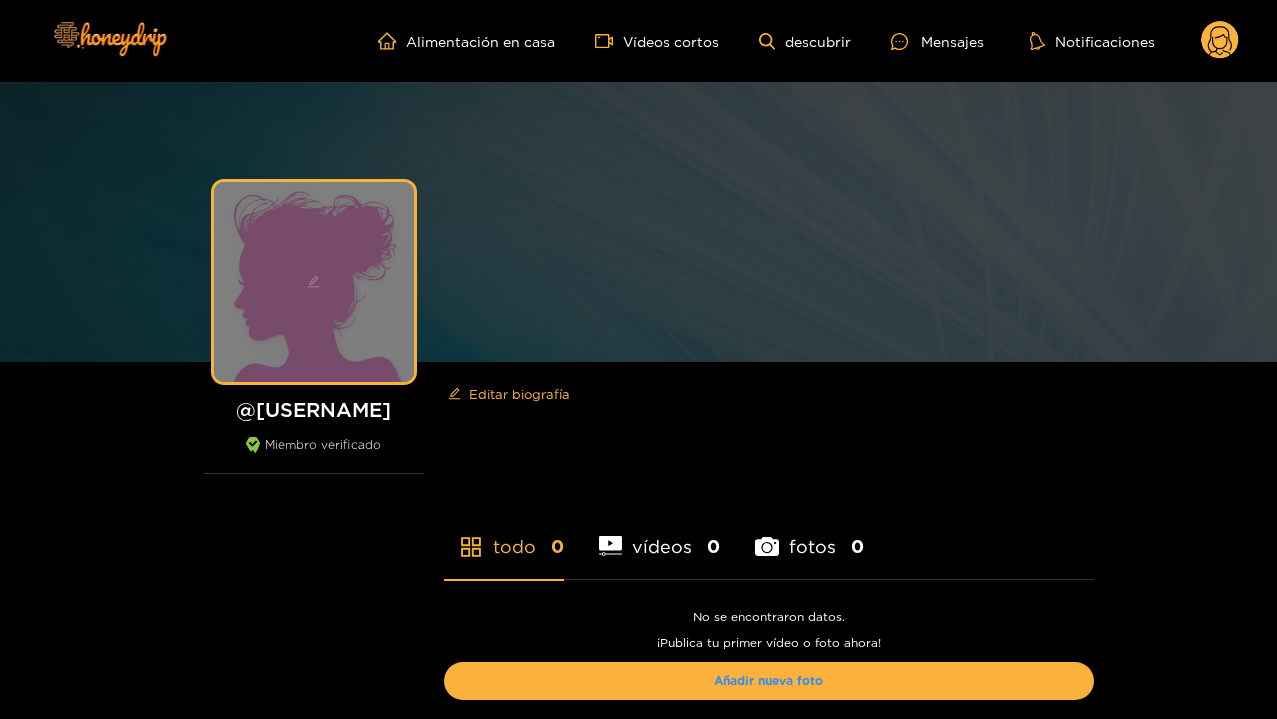 click at bounding box center (314, 282) 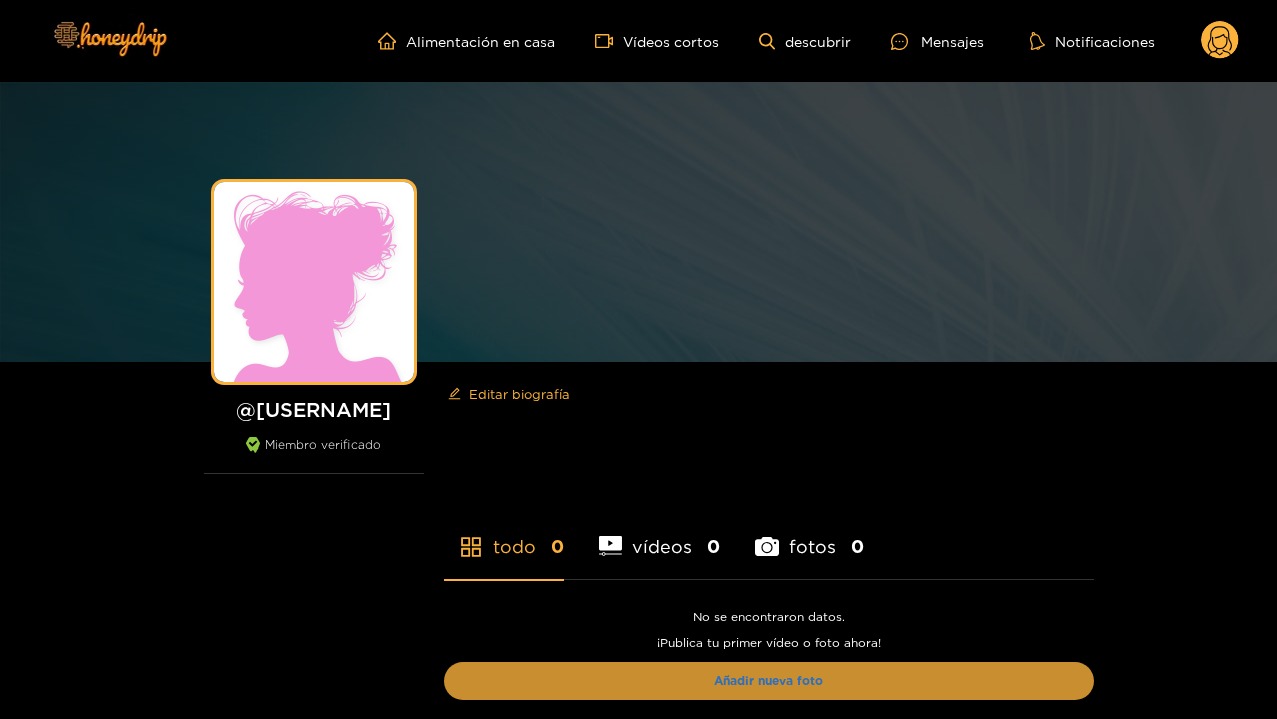 click on "Añadir nueva foto" at bounding box center [769, 681] 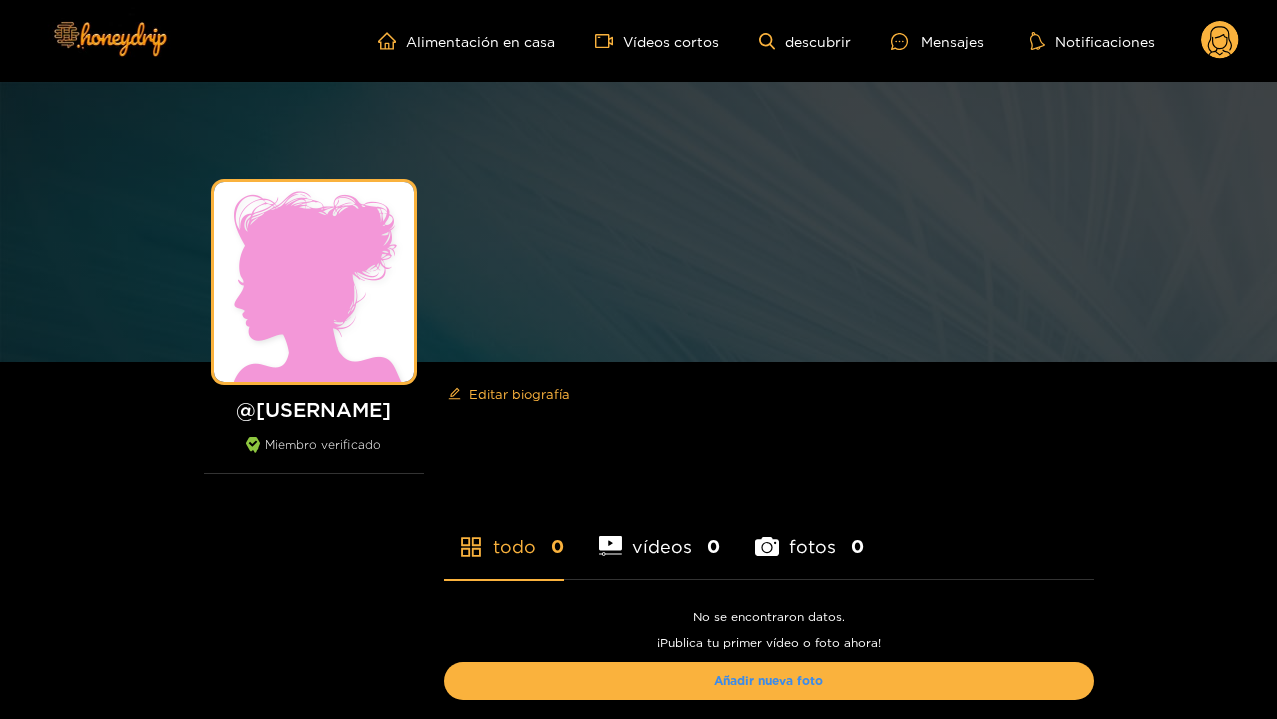 click 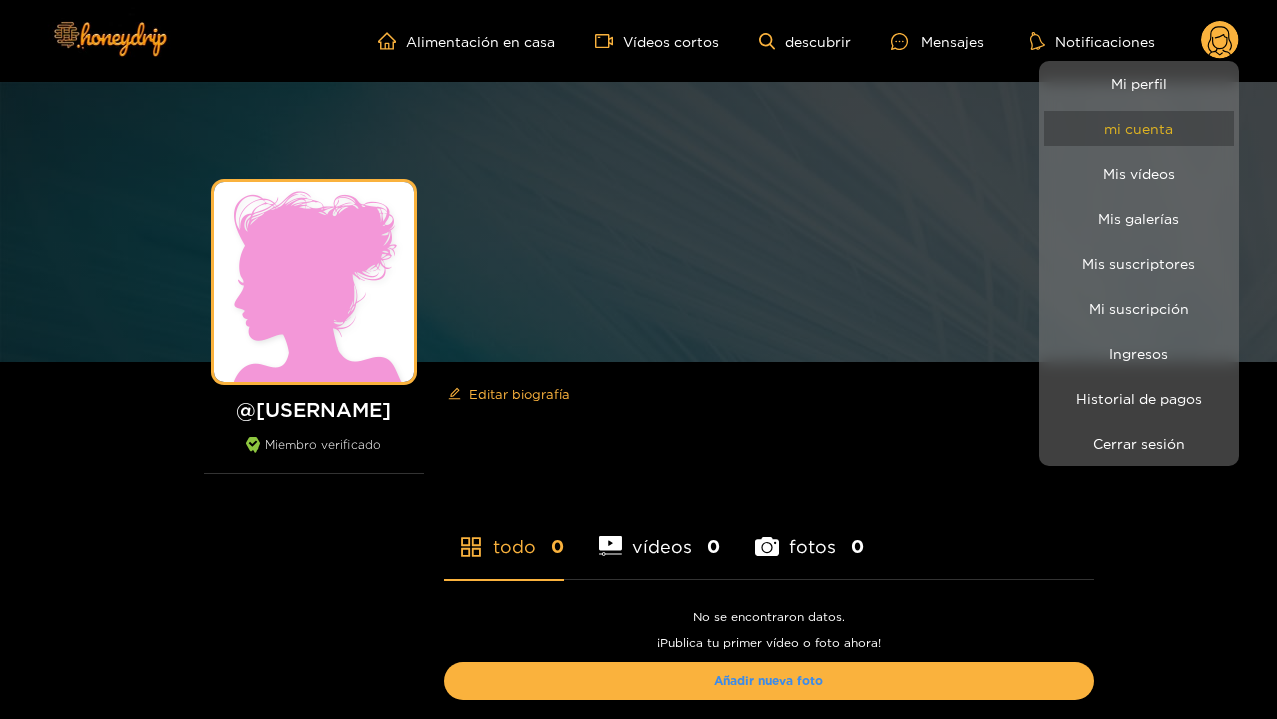 click on "mi cuenta" at bounding box center [1139, 128] 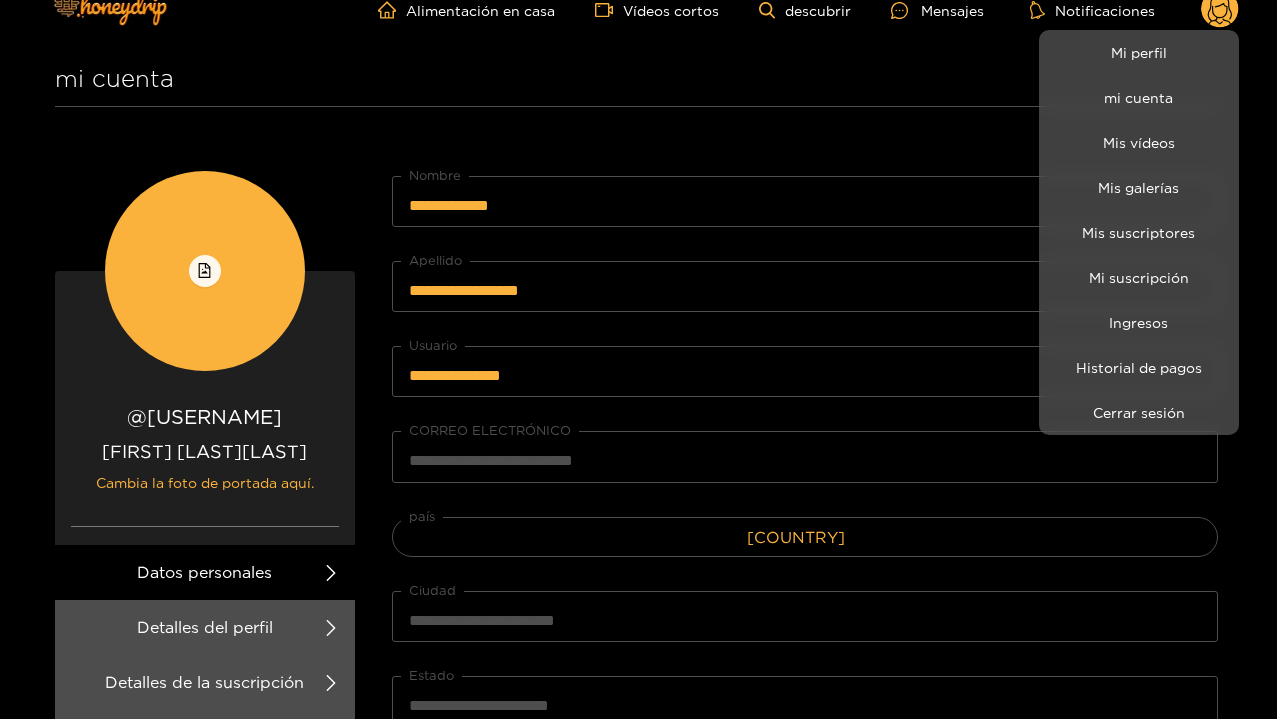 scroll, scrollTop: 14, scrollLeft: 0, axis: vertical 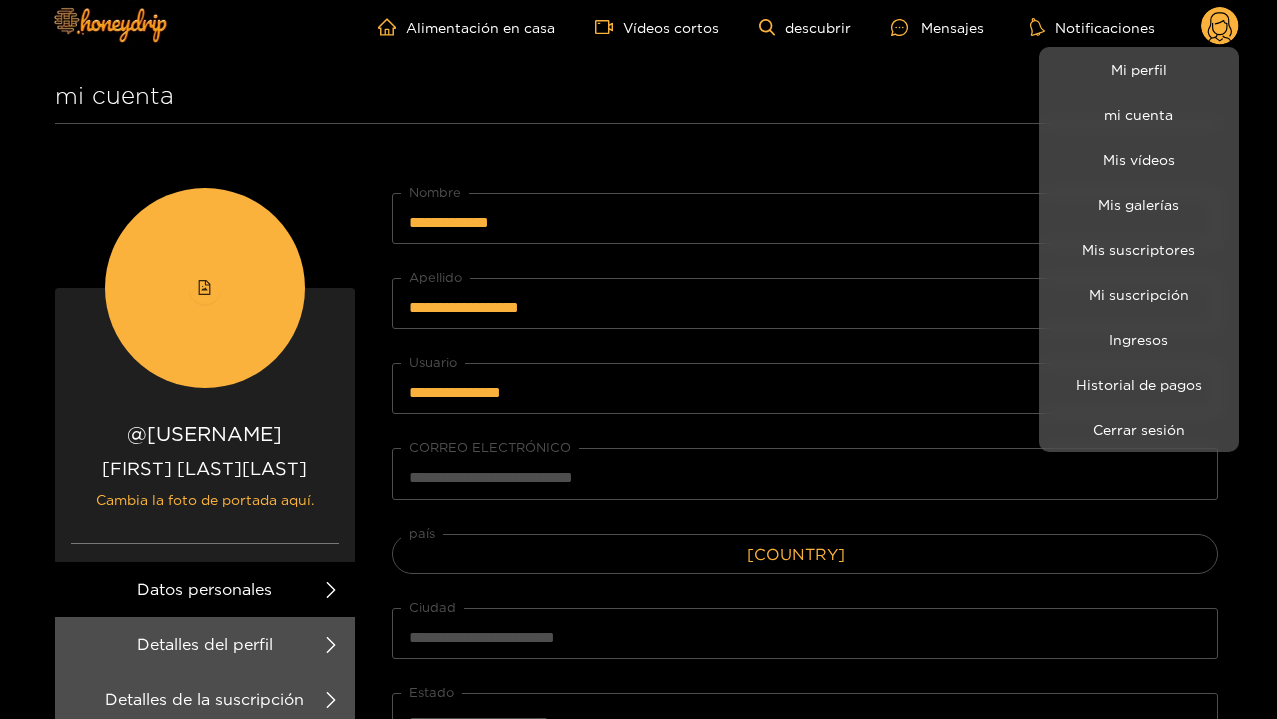 click at bounding box center (638, 359) 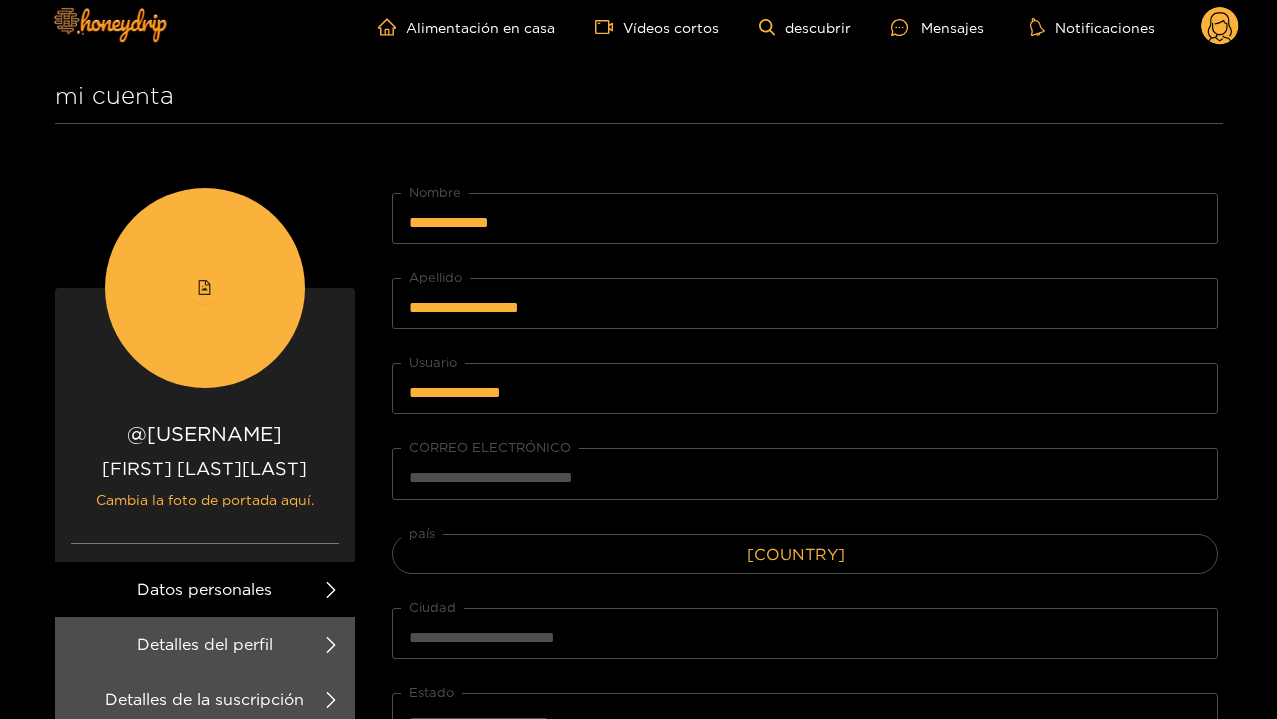 click 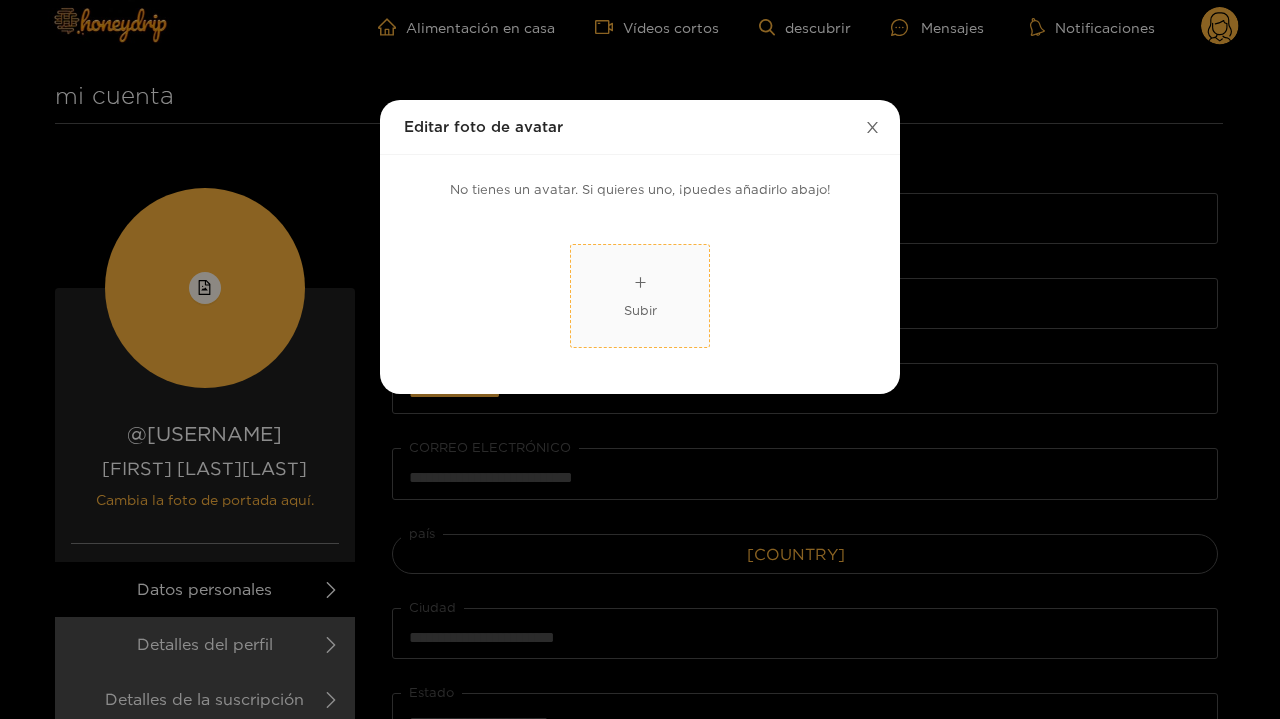click 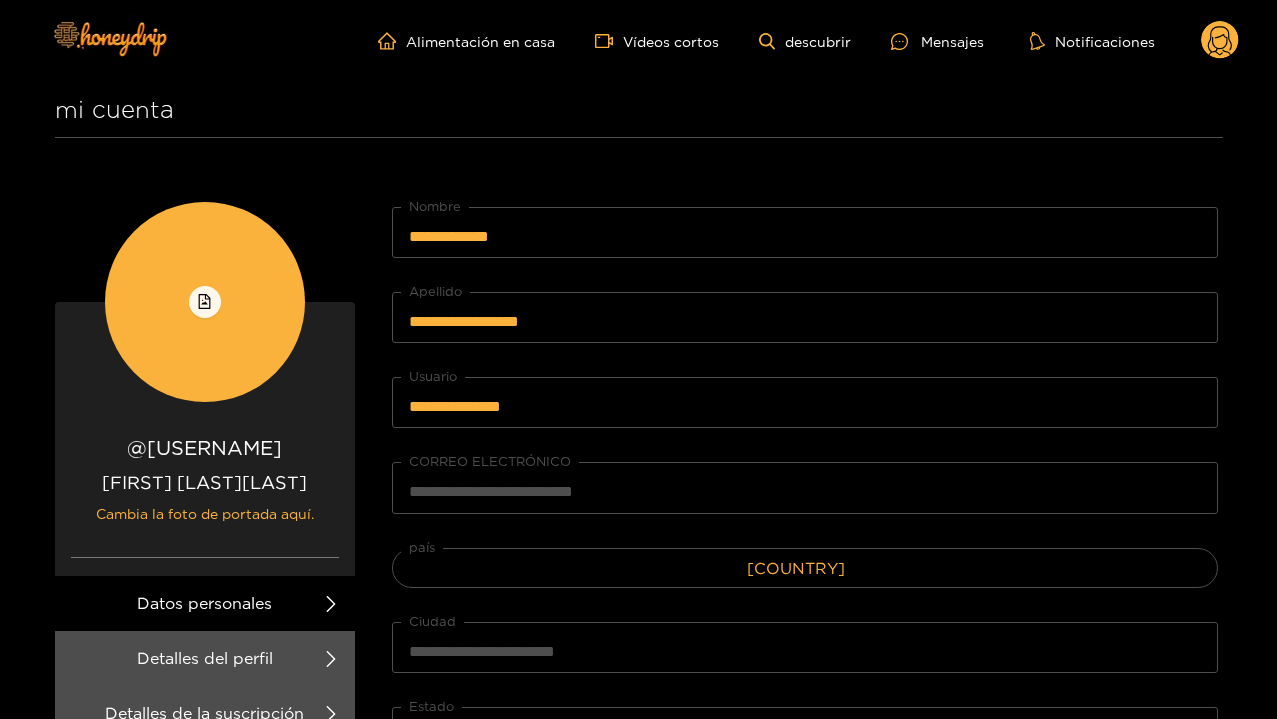 scroll, scrollTop: 0, scrollLeft: 0, axis: both 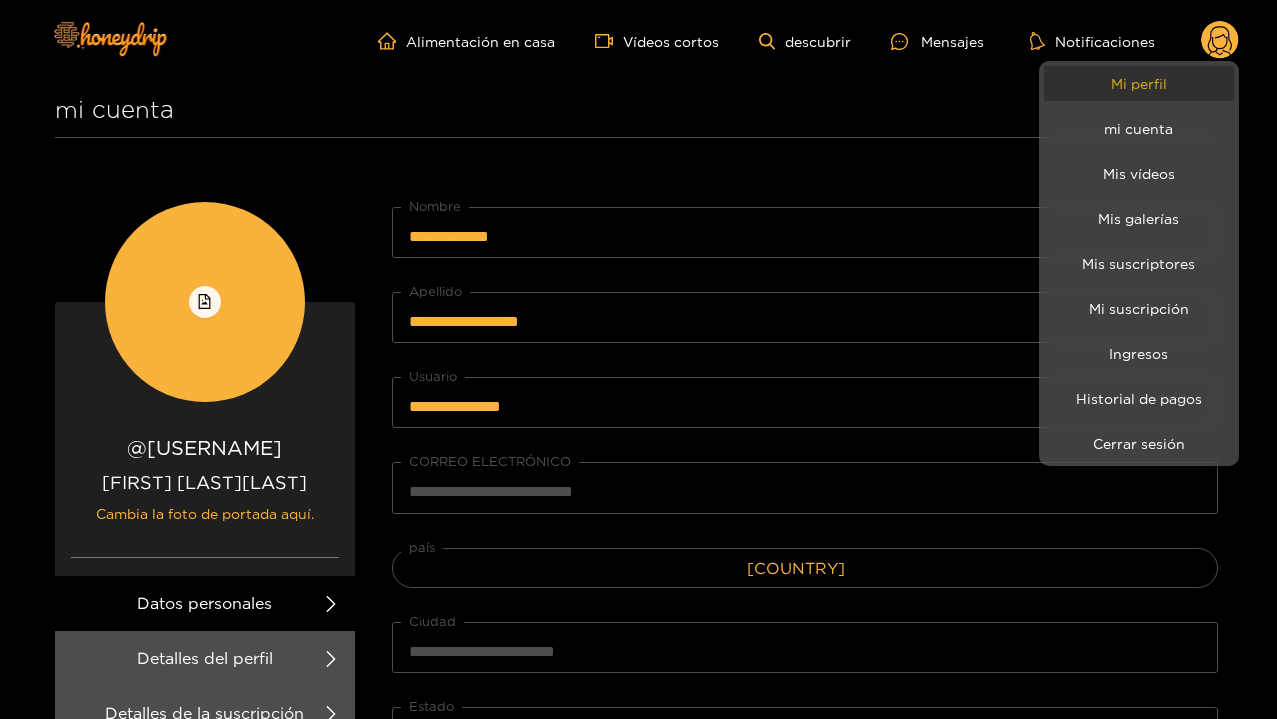 click on "Mi perfil" at bounding box center (1139, 83) 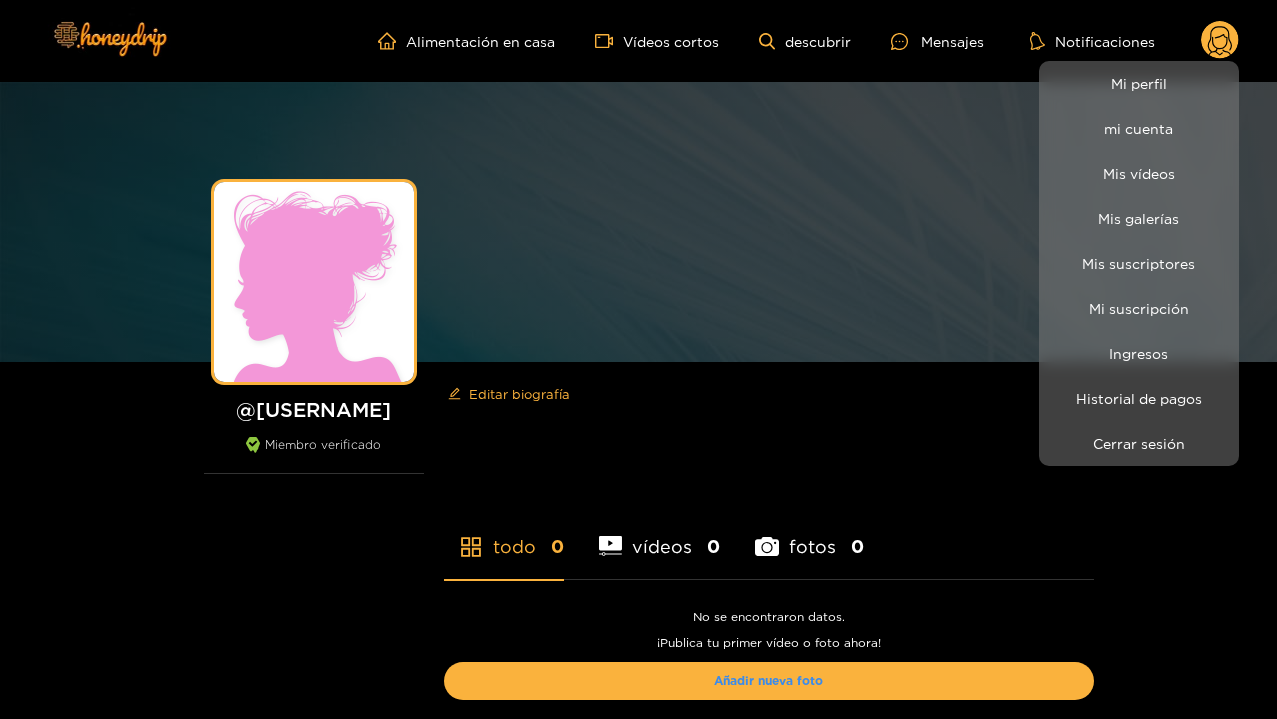 click at bounding box center [638, 359] 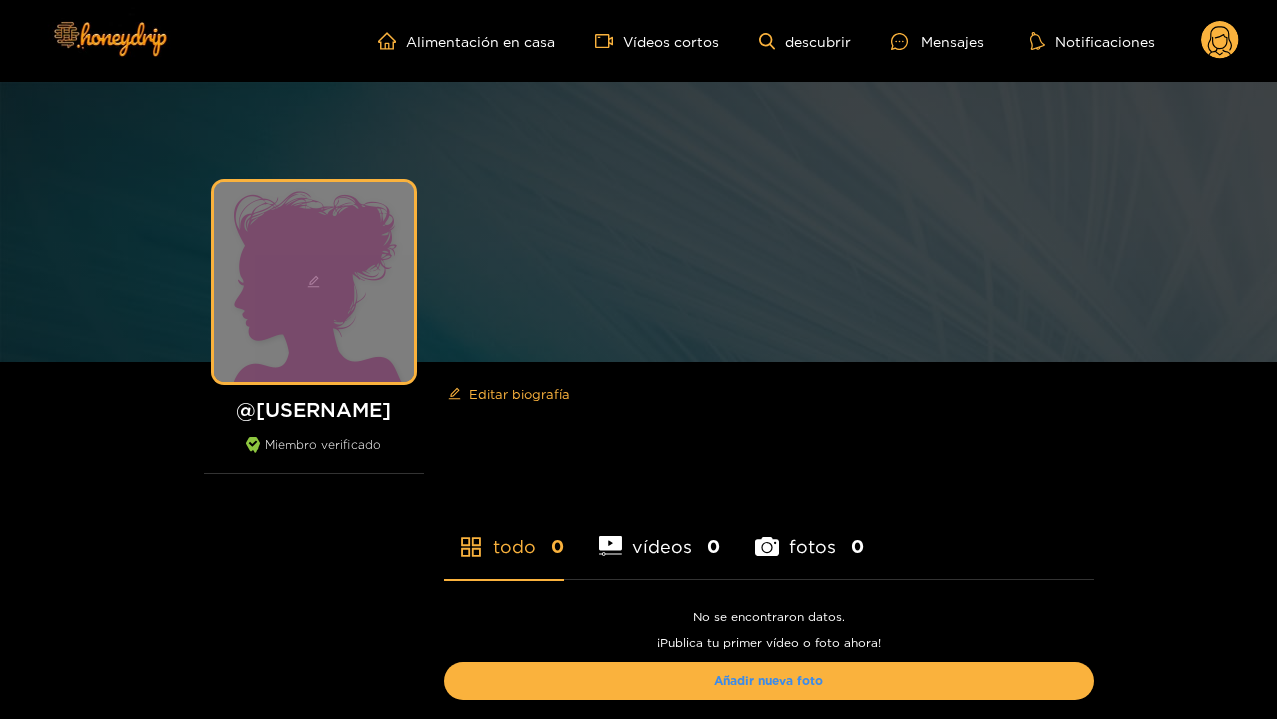 click at bounding box center (313, 282) 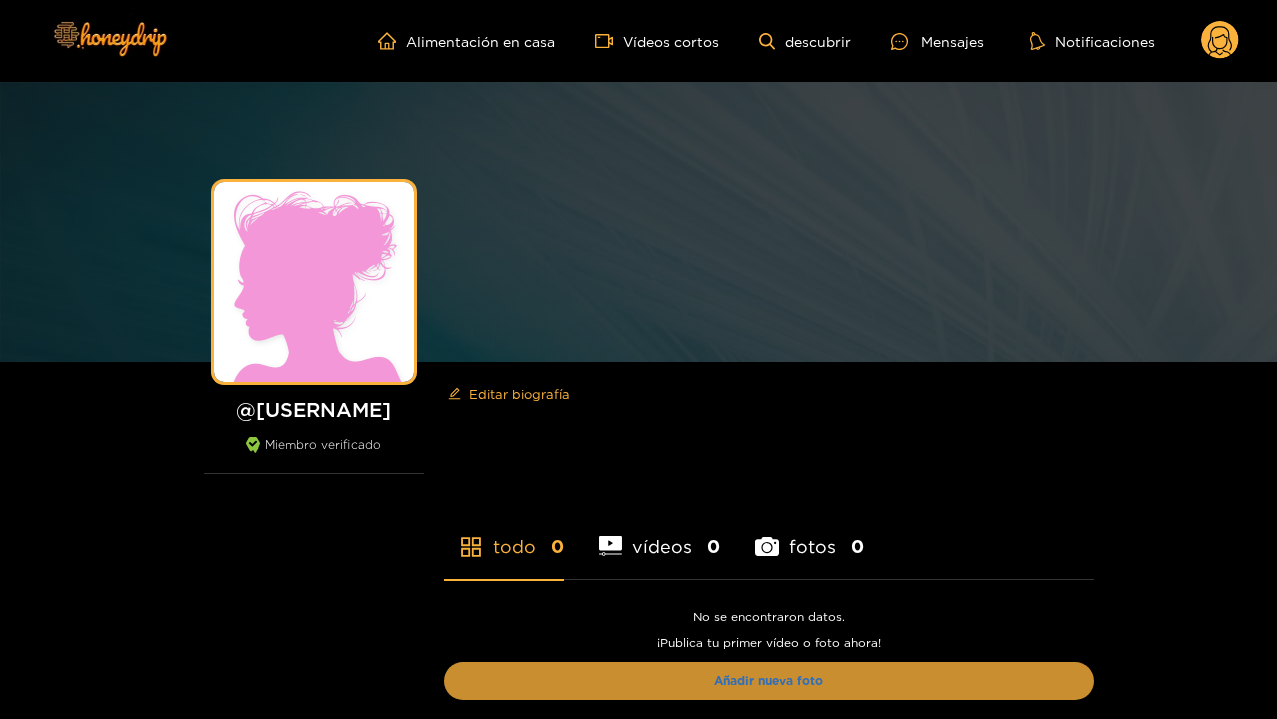 click on "Añadir nueva foto" at bounding box center [769, 681] 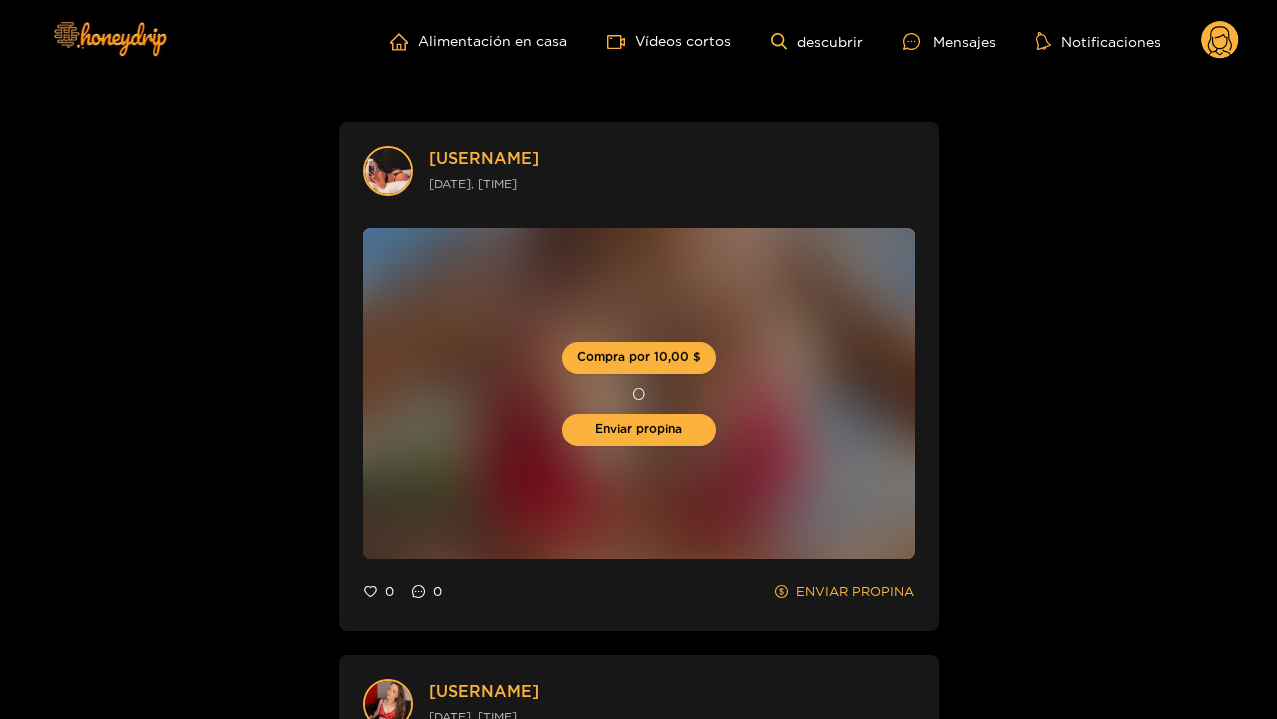 scroll, scrollTop: 0, scrollLeft: 0, axis: both 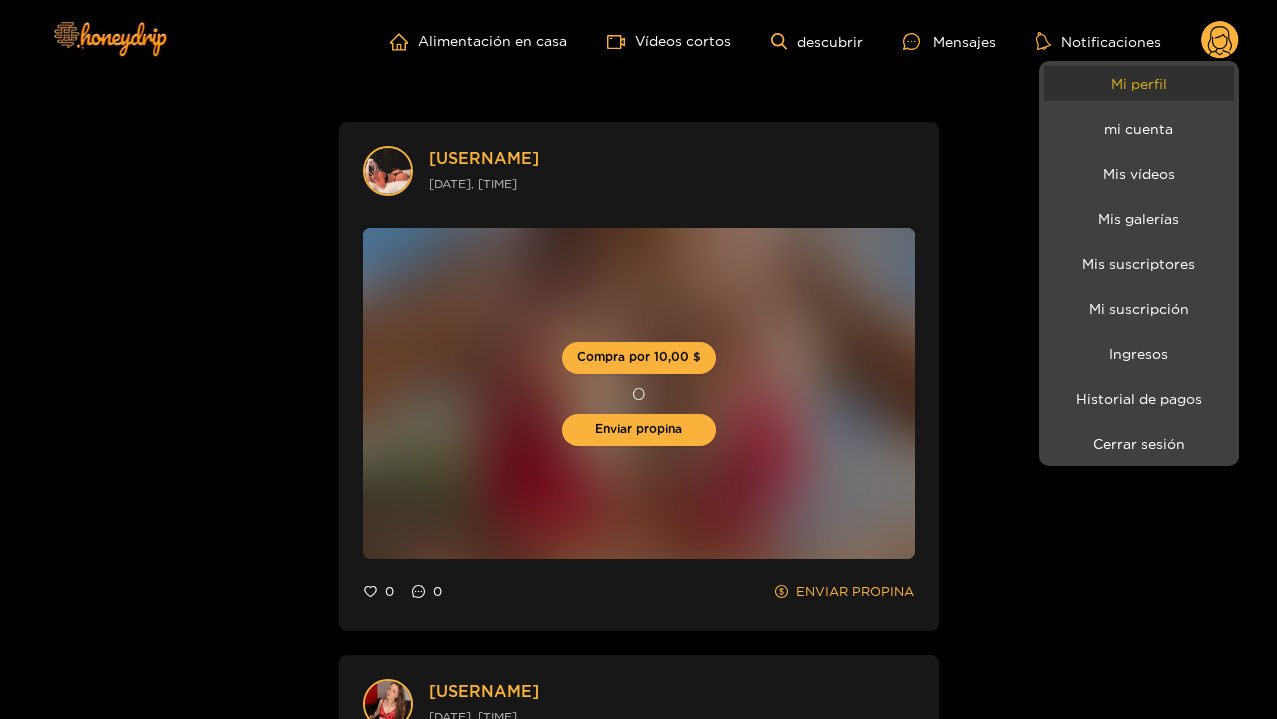 click on "Mi perfil" at bounding box center [1139, 83] 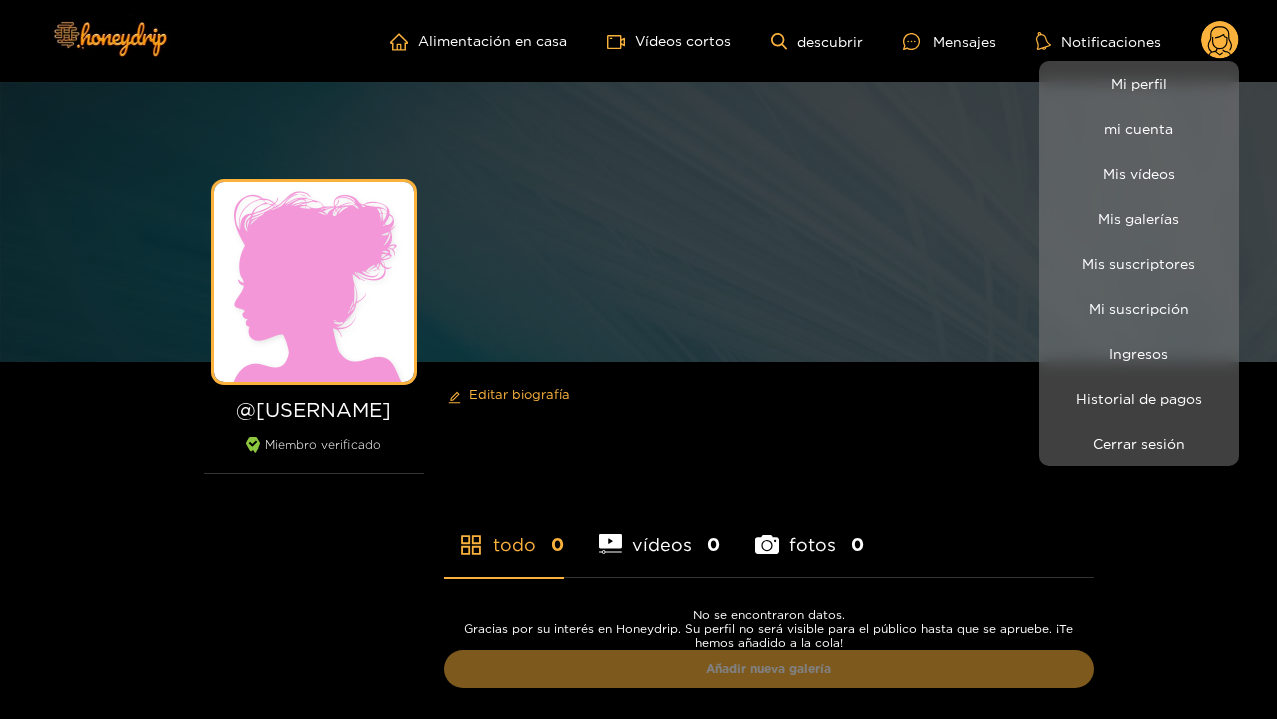 click at bounding box center (638, 359) 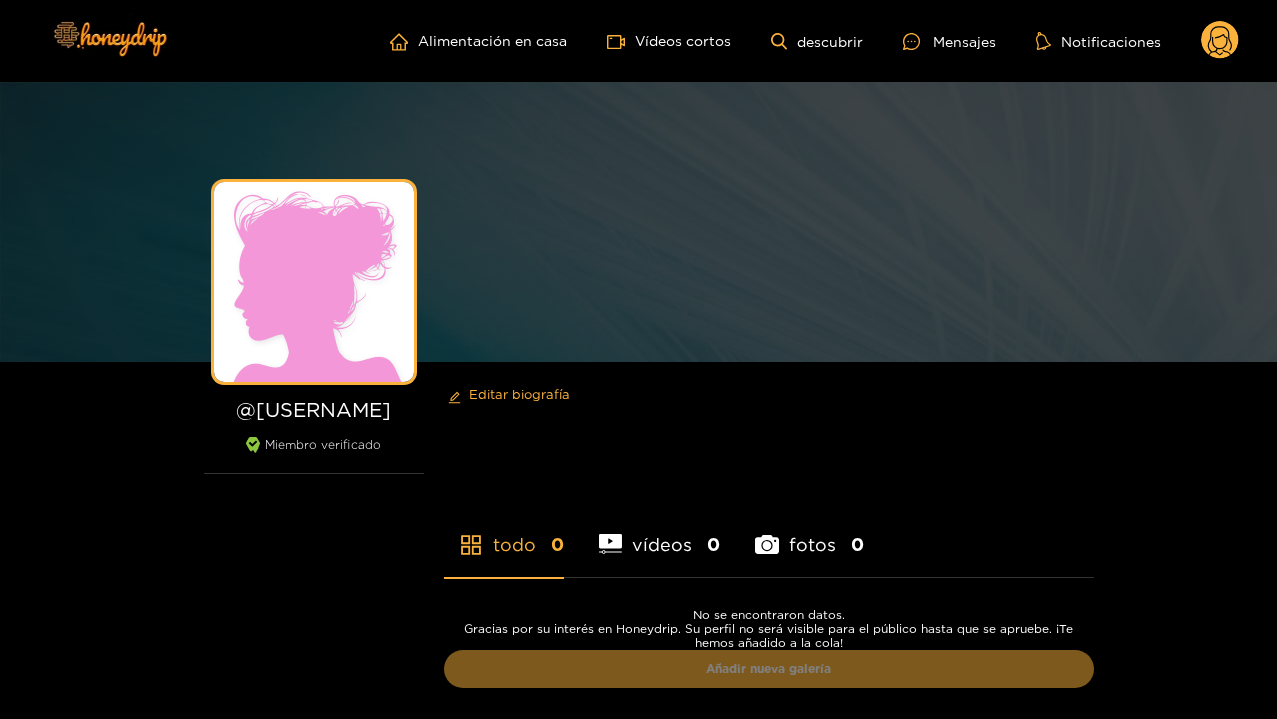 click at bounding box center (314, 282) 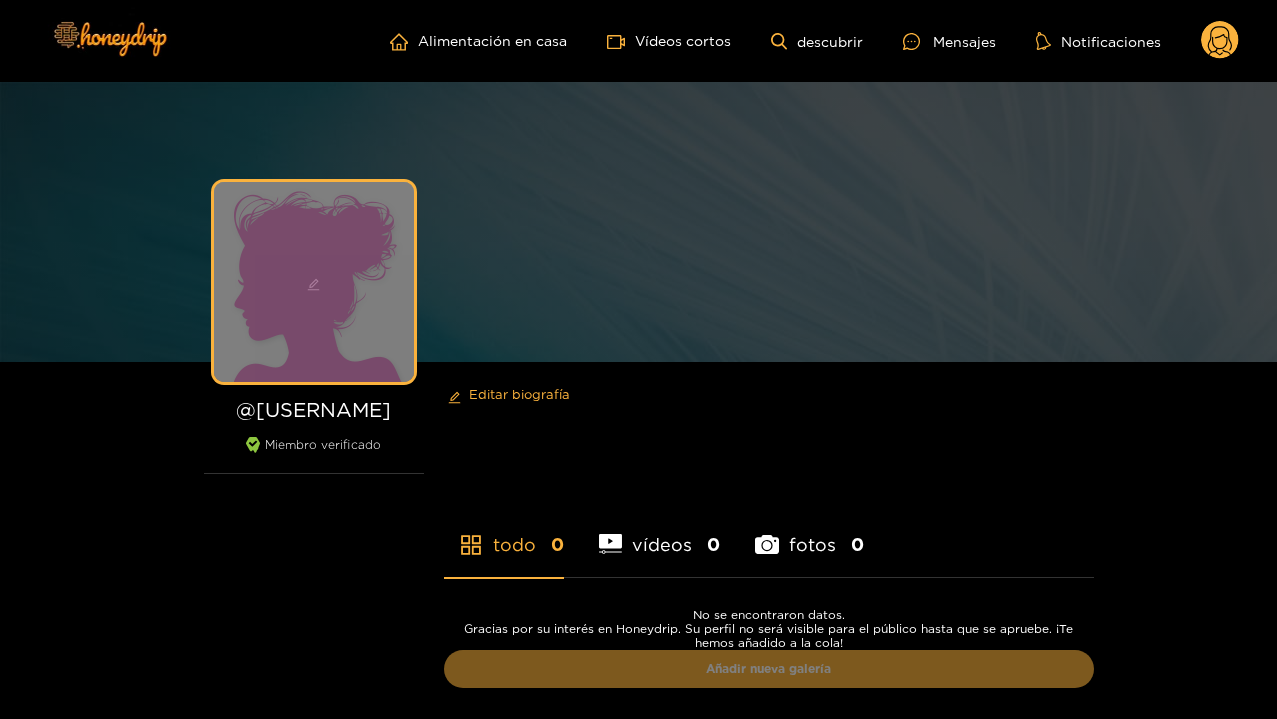 click 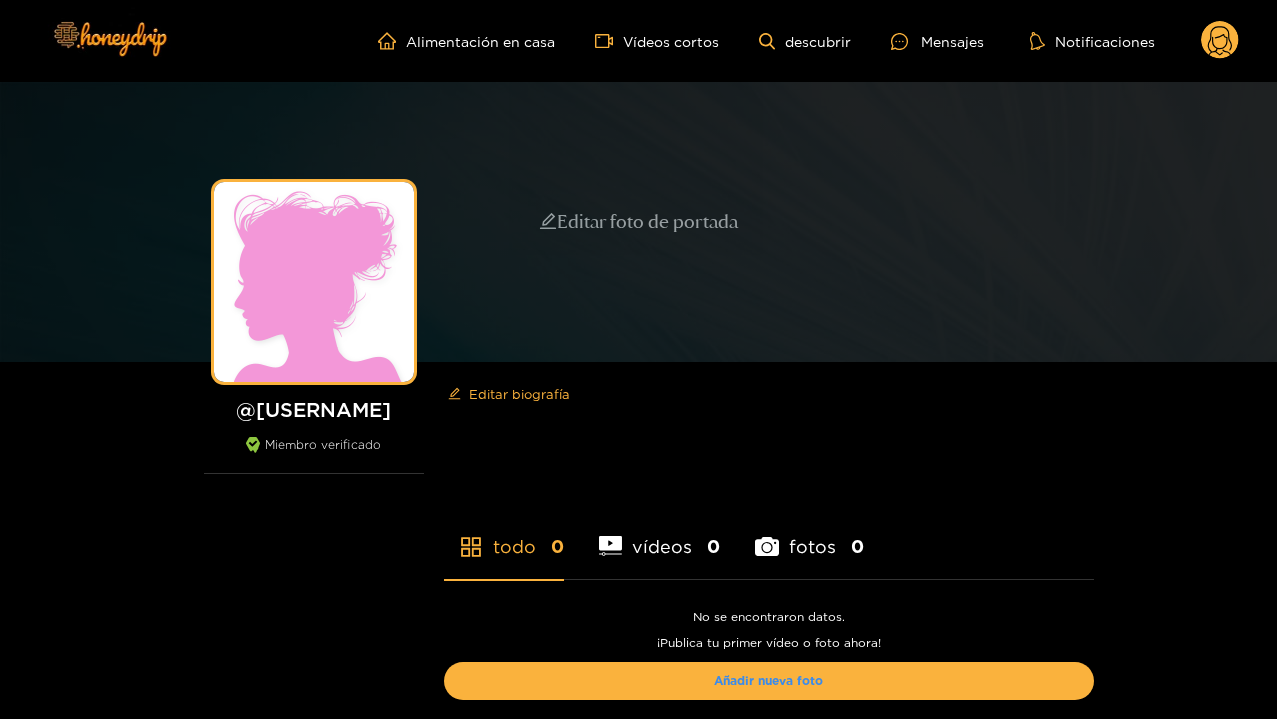 scroll, scrollTop: 0, scrollLeft: 0, axis: both 